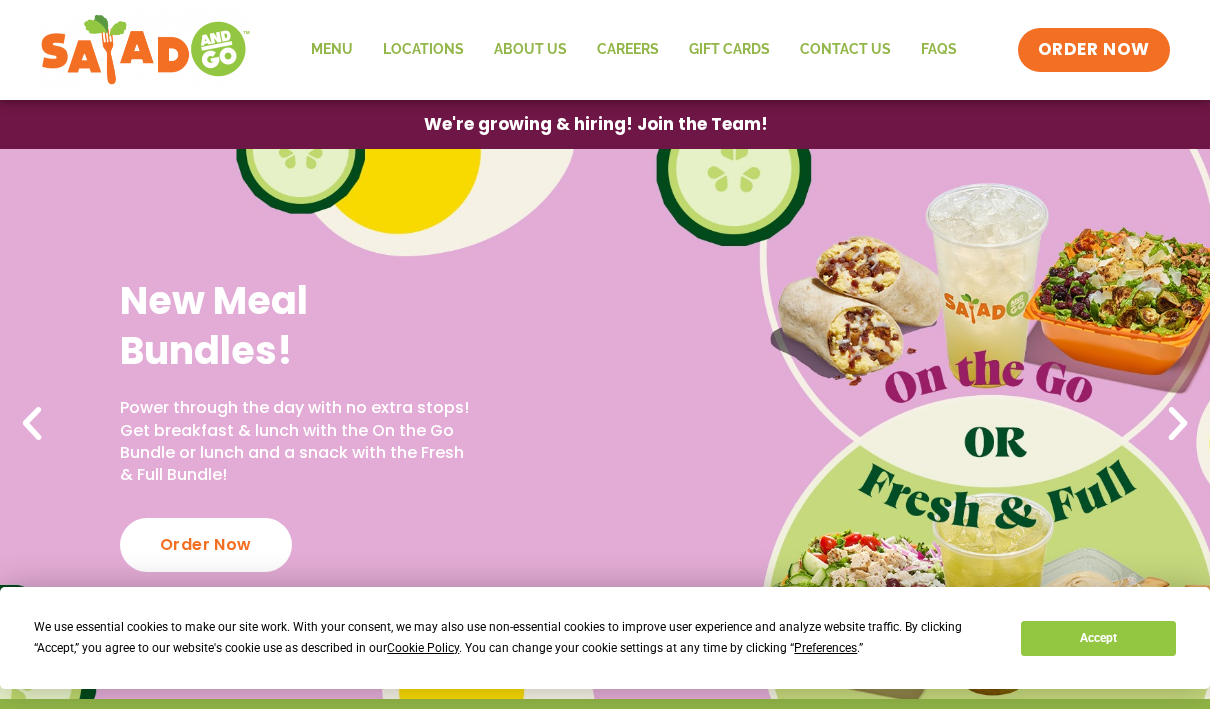 scroll, scrollTop: 0, scrollLeft: 0, axis: both 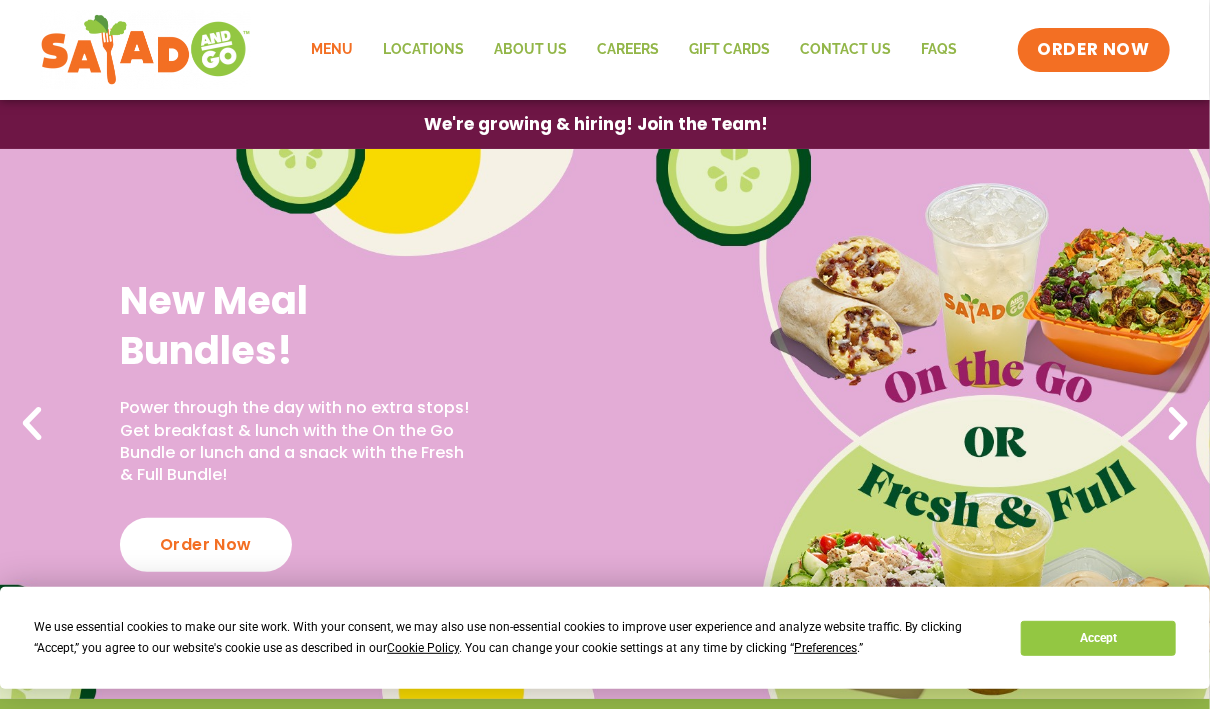 click on "Menu" 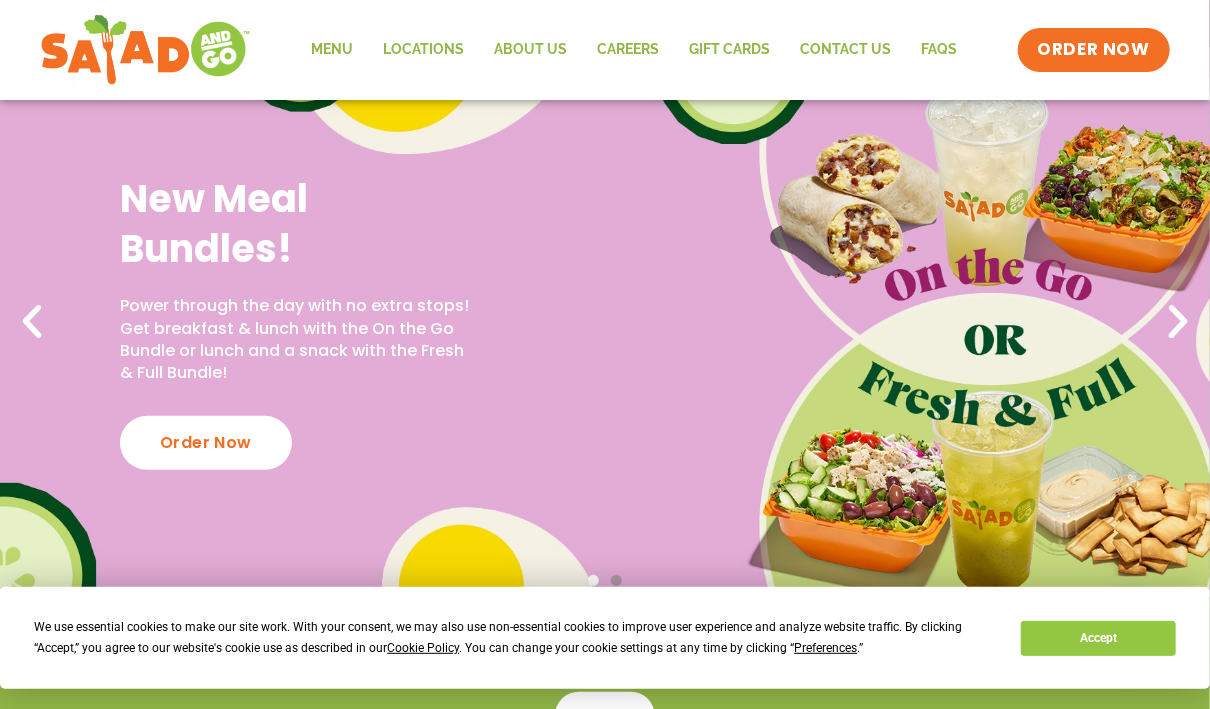 scroll, scrollTop: 0, scrollLeft: 0, axis: both 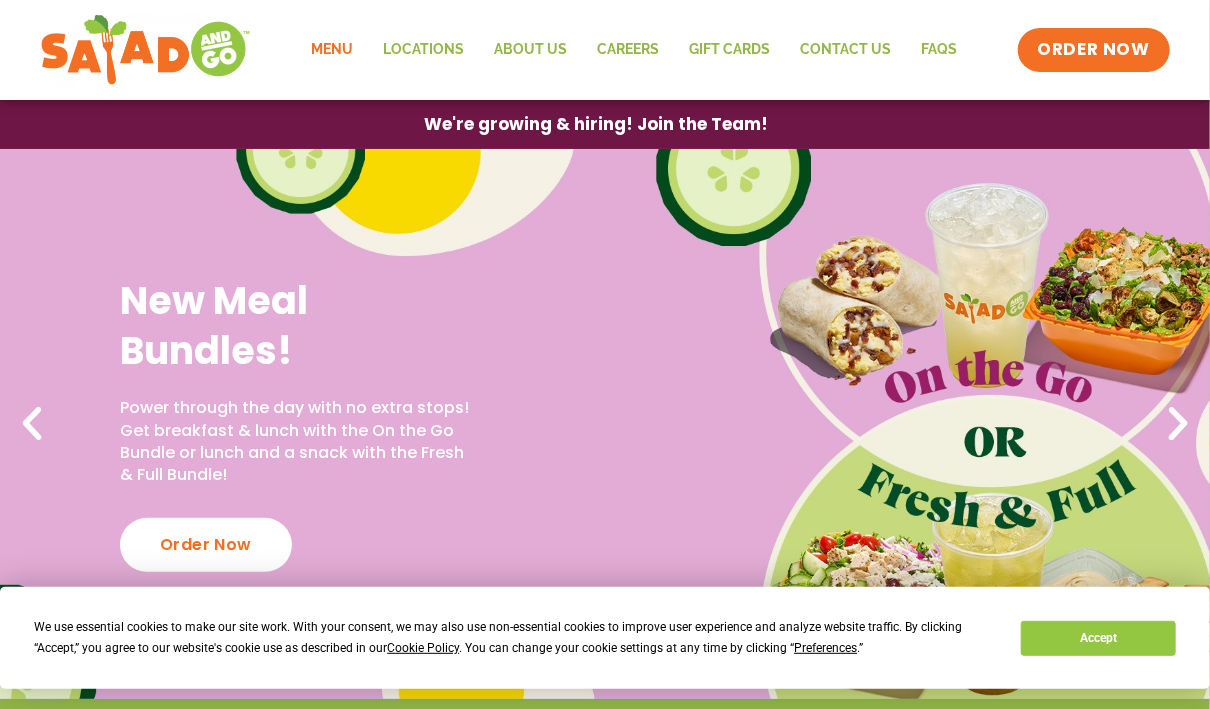 click on "Menu" 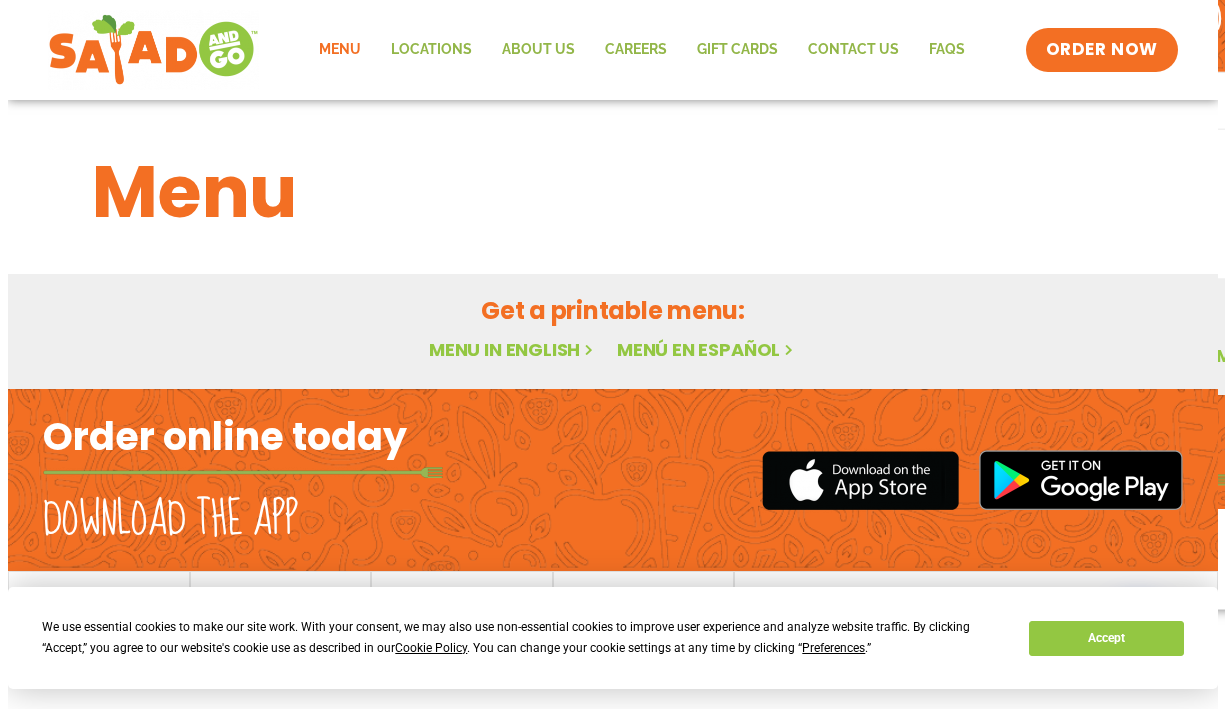 scroll, scrollTop: 0, scrollLeft: 0, axis: both 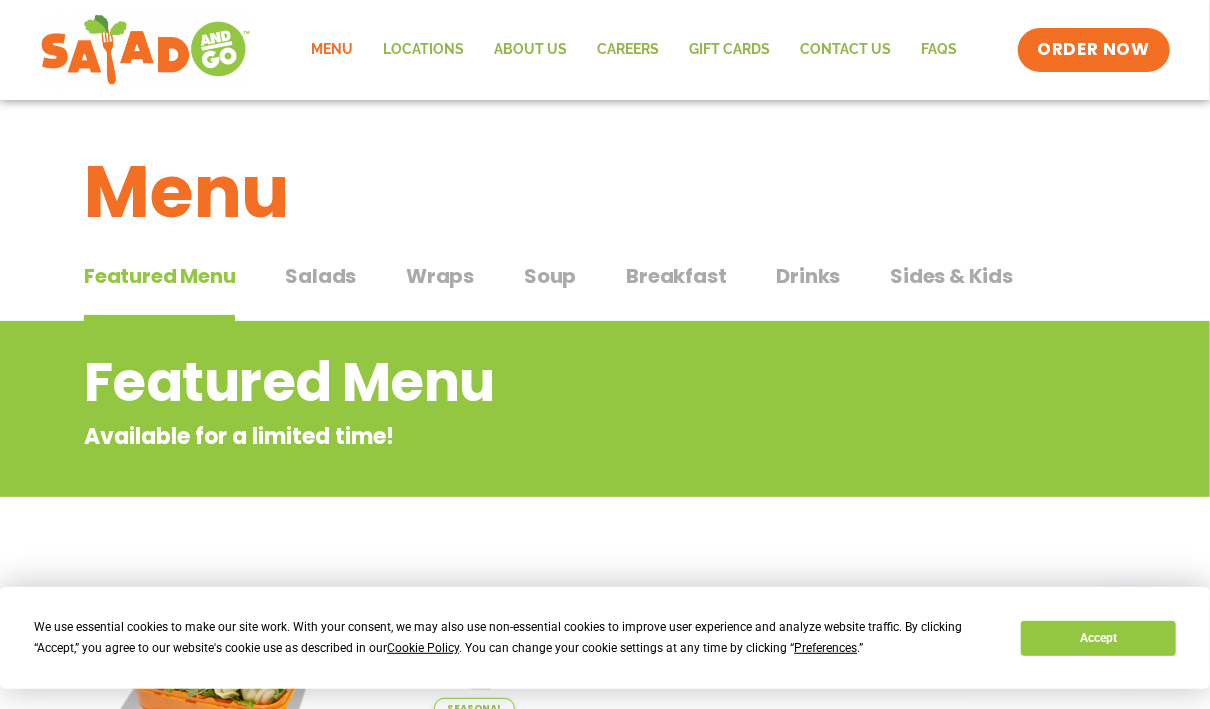 click on "Sides & Kids" at bounding box center (951, 276) 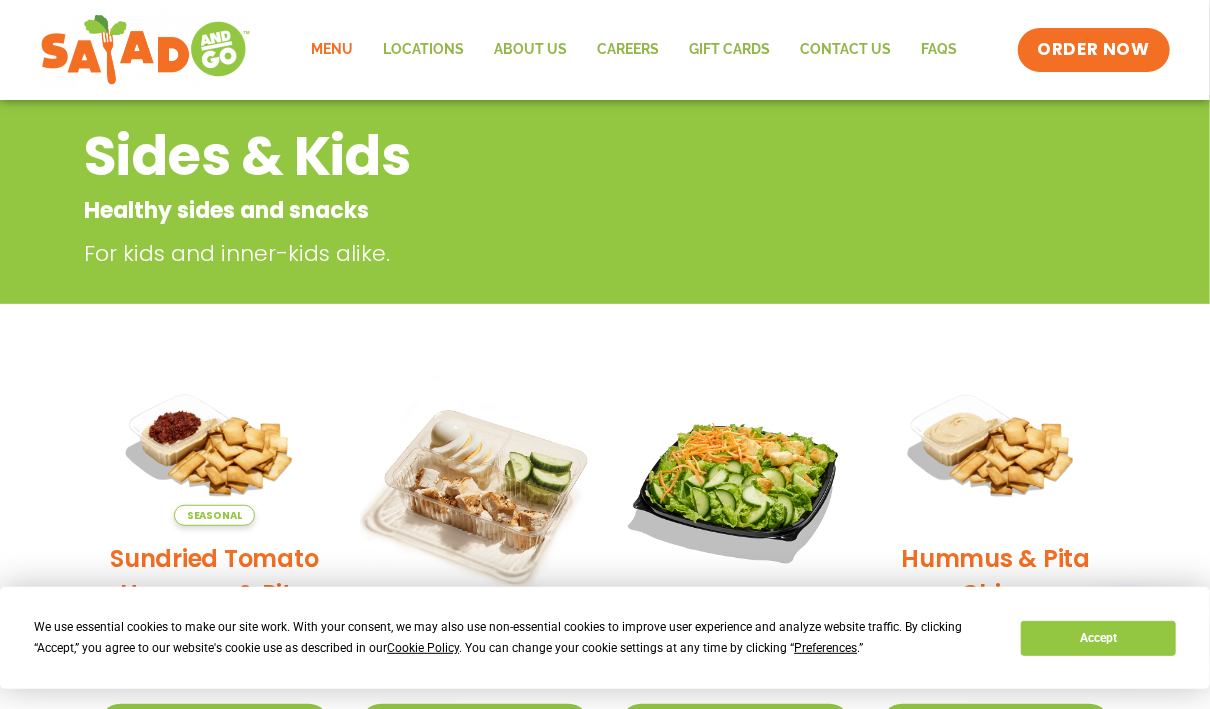 scroll, scrollTop: 386, scrollLeft: 0, axis: vertical 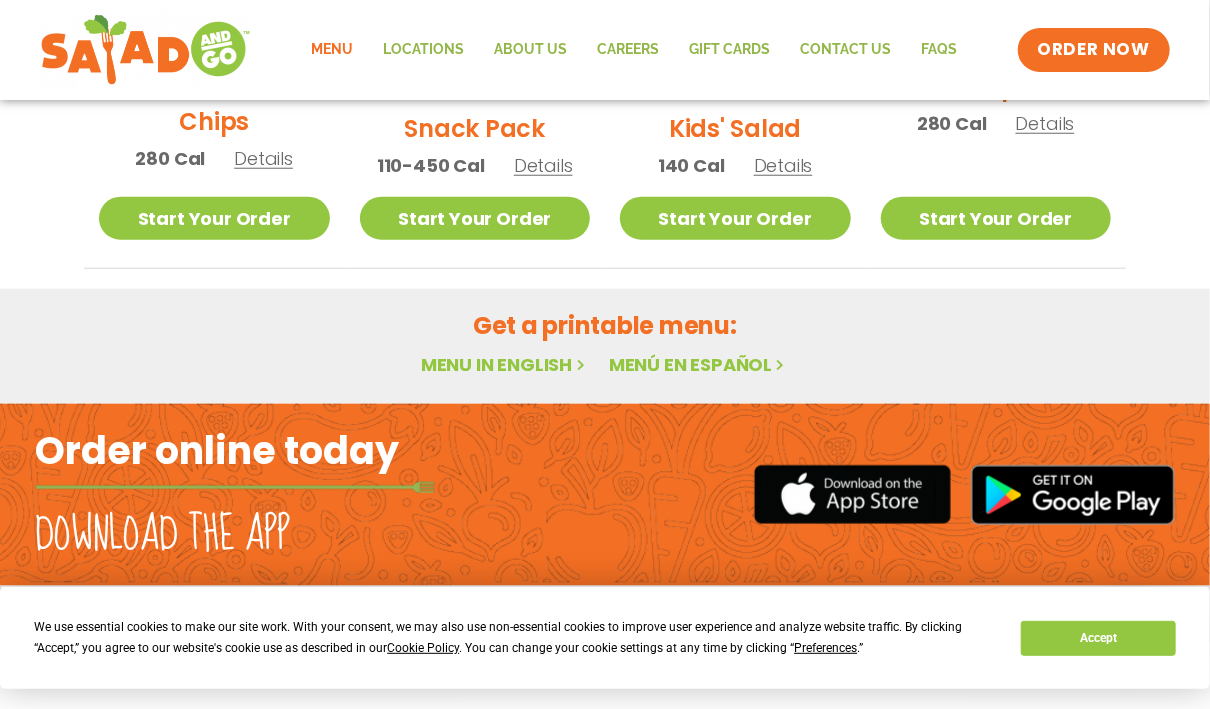 click on "Details" at bounding box center [543, 165] 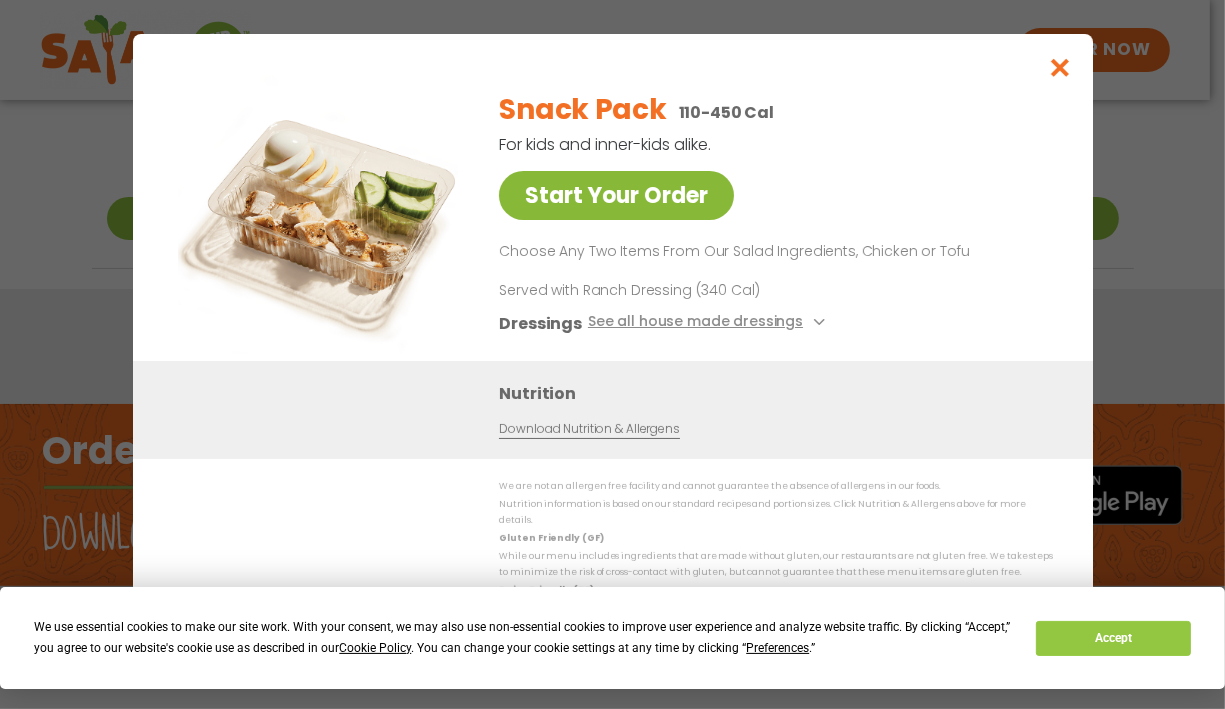 click on "Start Your Order" at bounding box center [616, 195] 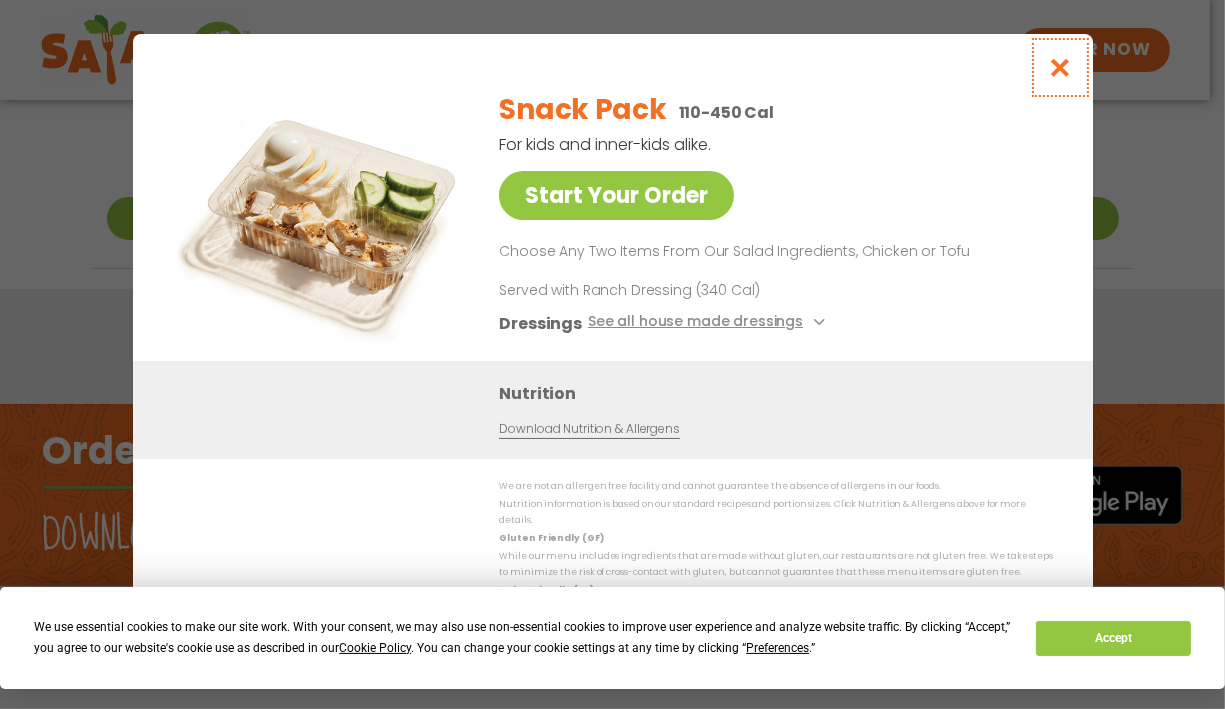 click at bounding box center [1059, 67] 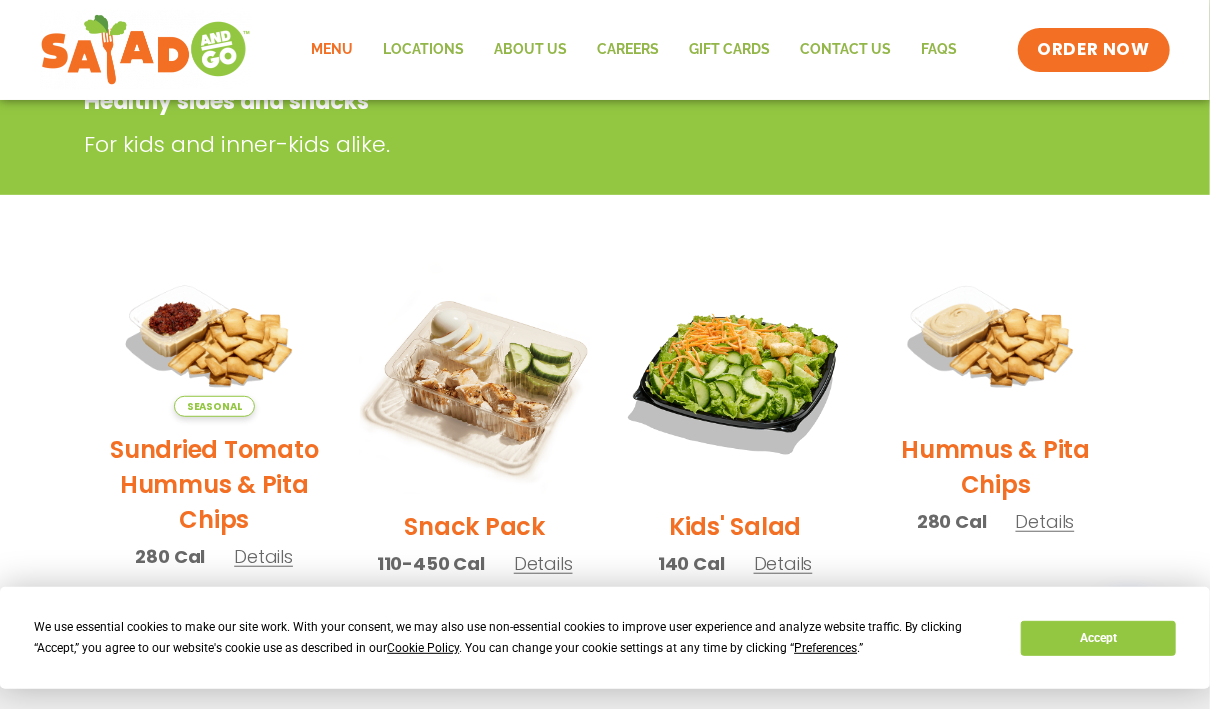 scroll, scrollTop: 320, scrollLeft: 0, axis: vertical 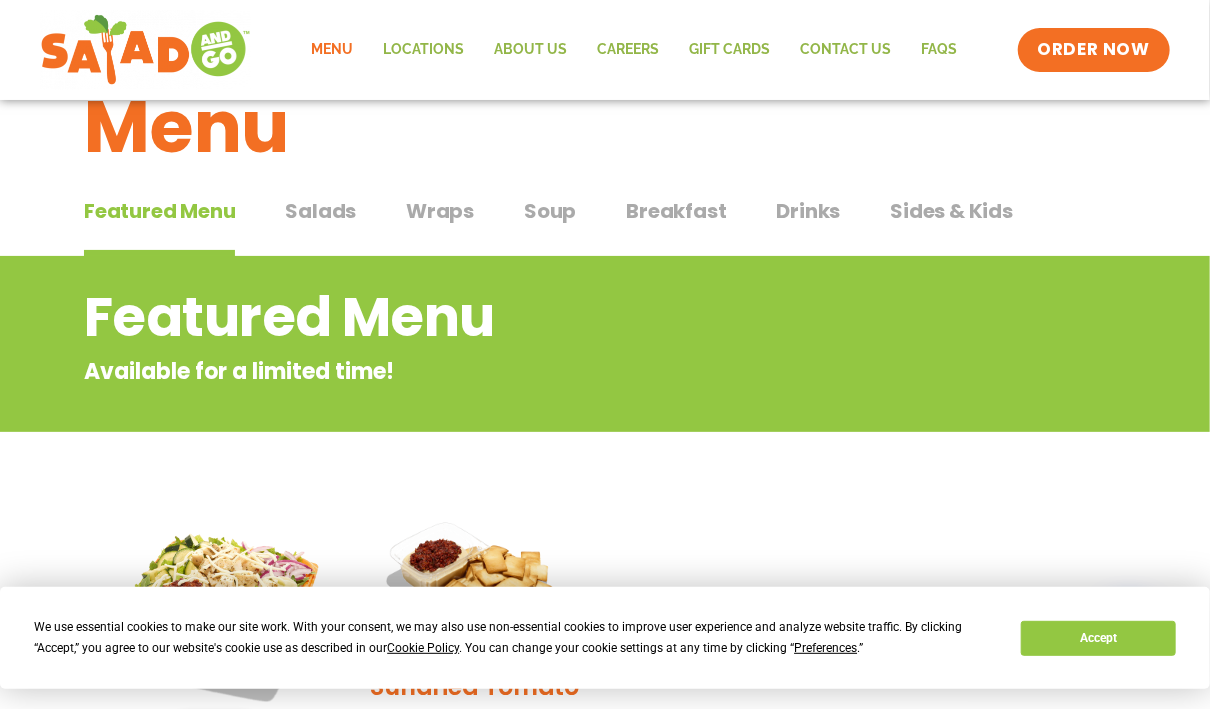click on "Salads" at bounding box center [320, 211] 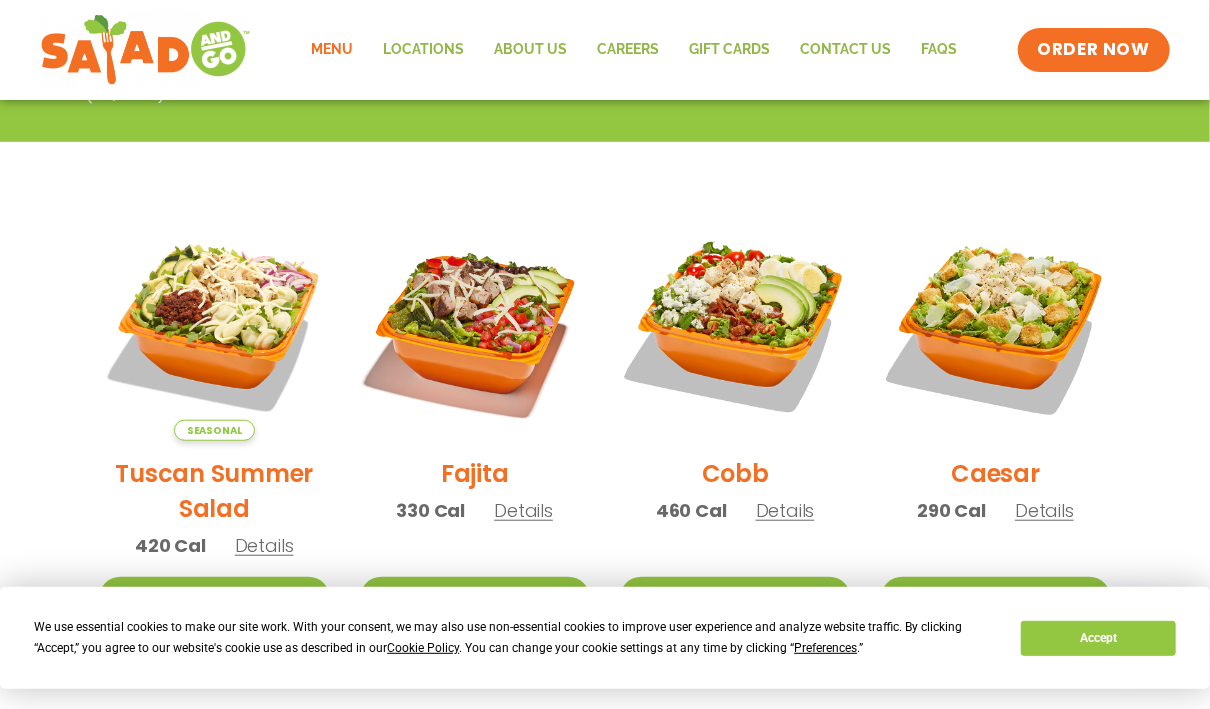 scroll, scrollTop: 340, scrollLeft: 0, axis: vertical 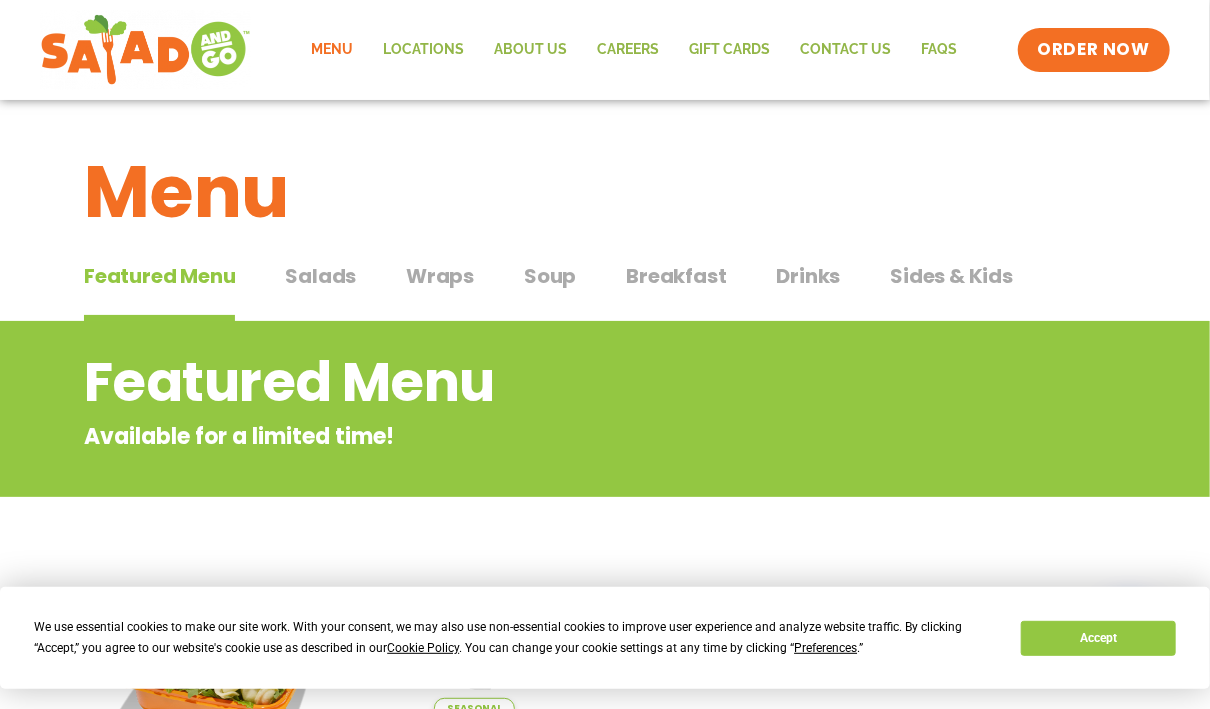 click on "Salads" at bounding box center [320, 276] 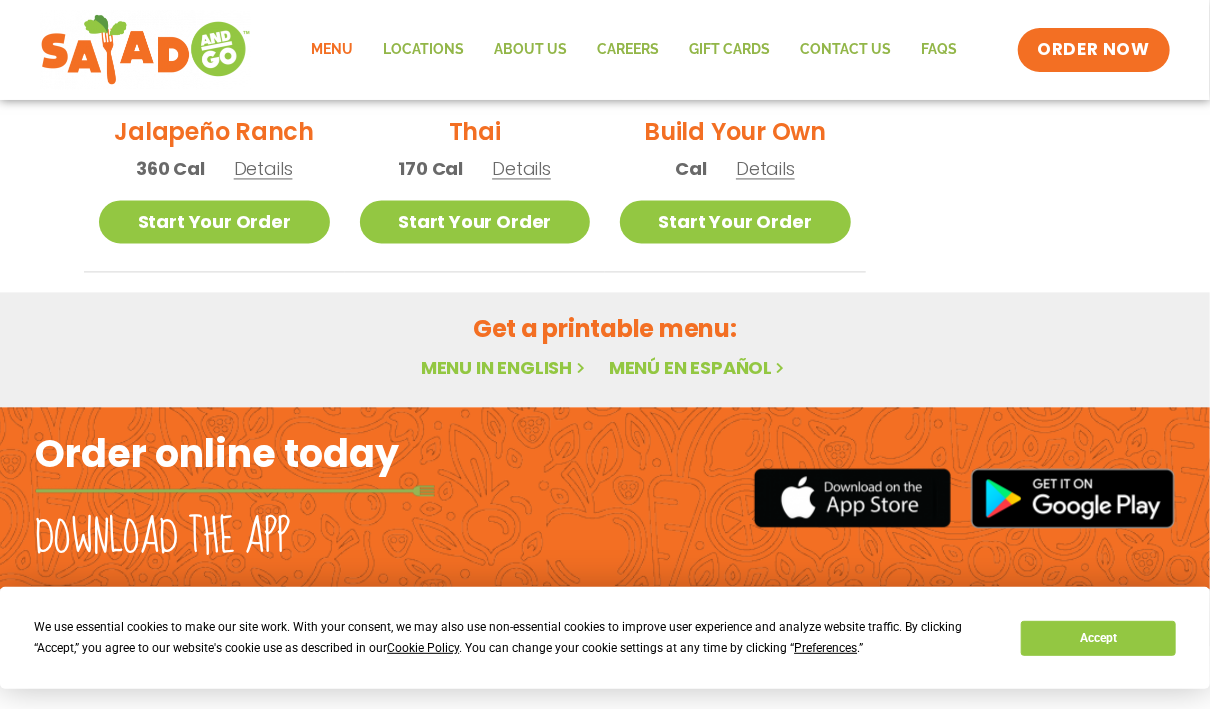 scroll, scrollTop: 1701, scrollLeft: 0, axis: vertical 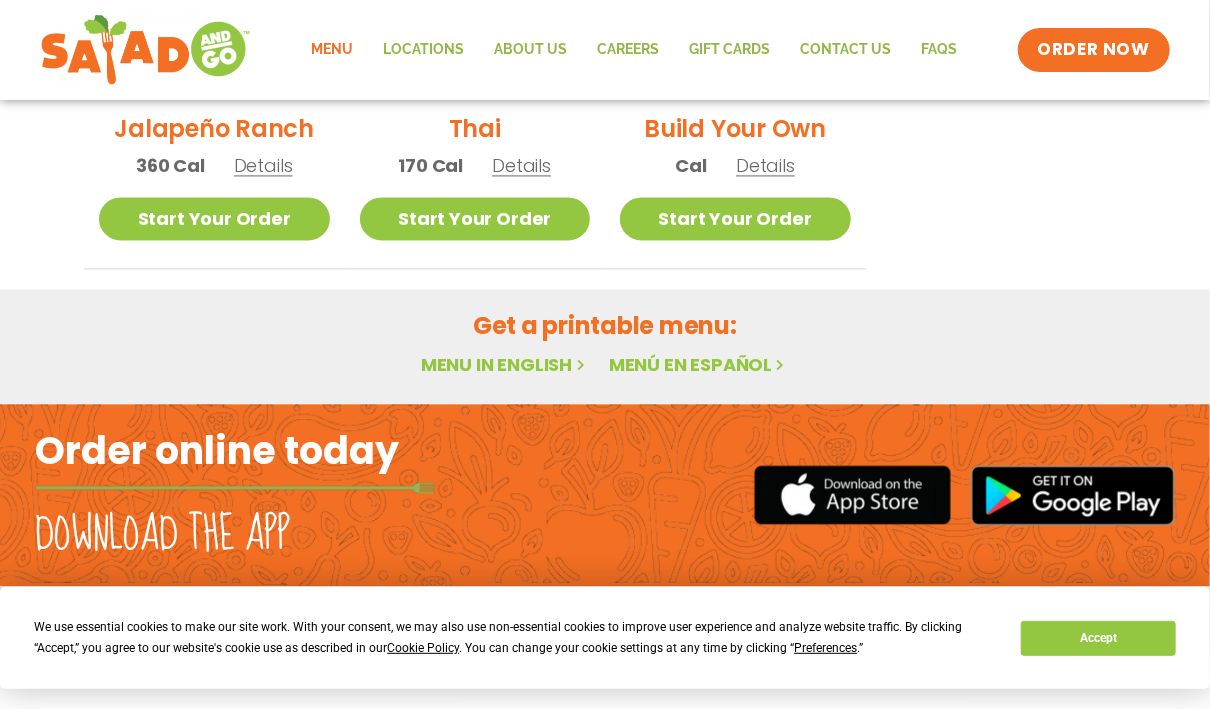 click on "Menu in English" at bounding box center [505, 364] 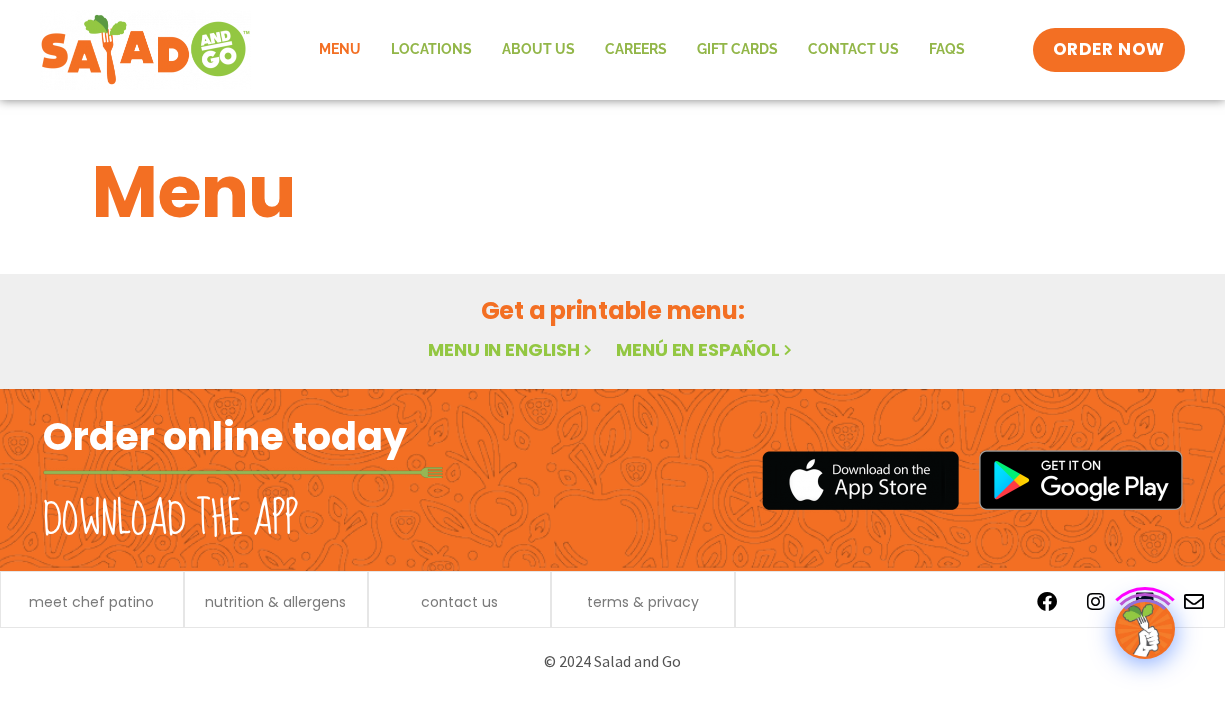 scroll, scrollTop: 0, scrollLeft: 0, axis: both 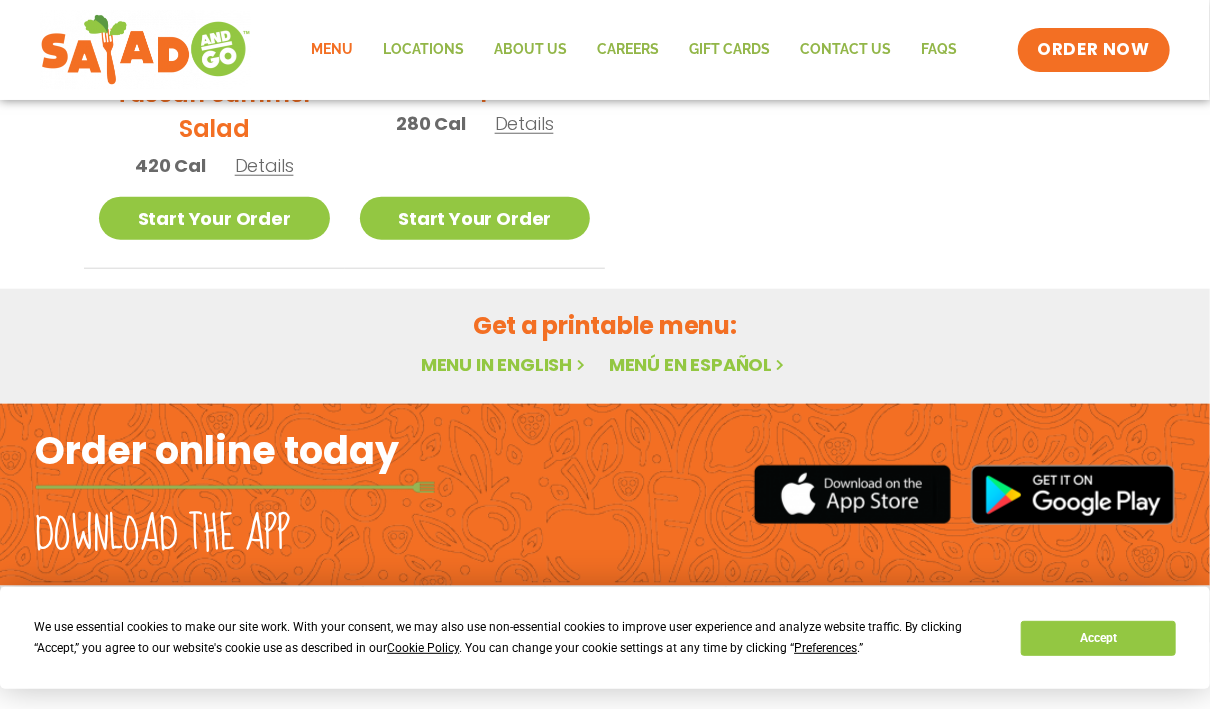 click on "Menu in English" at bounding box center (505, 364) 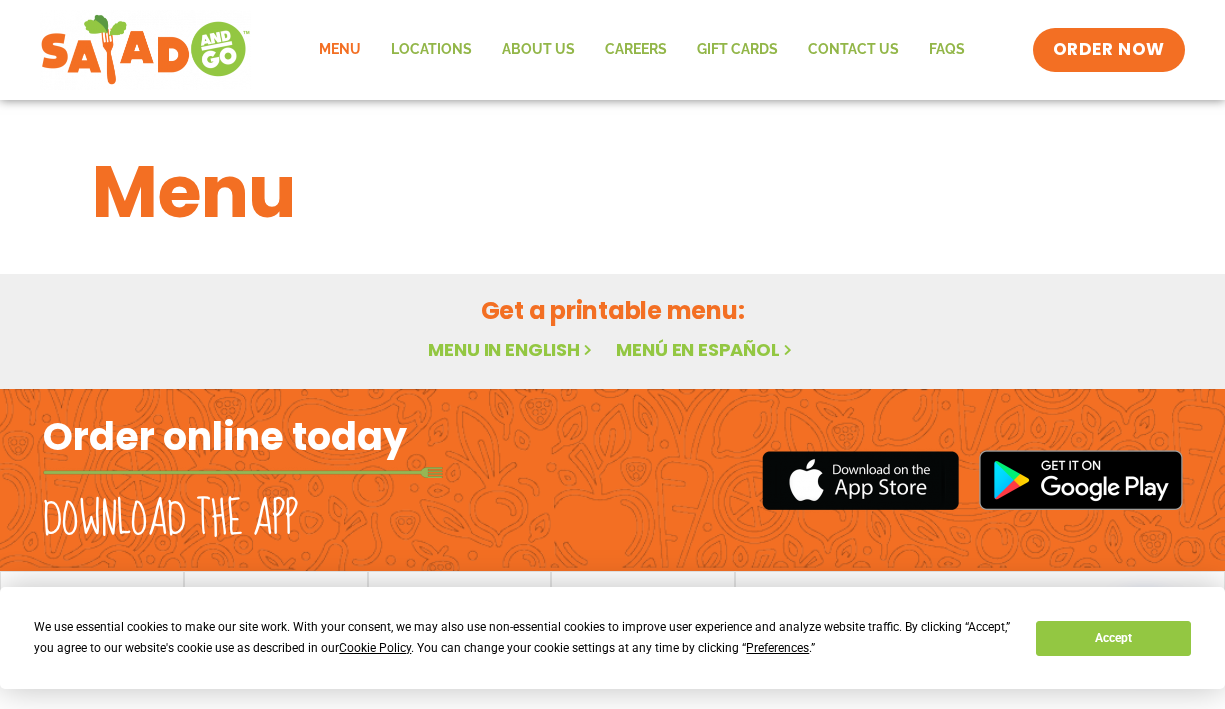 scroll, scrollTop: 0, scrollLeft: 0, axis: both 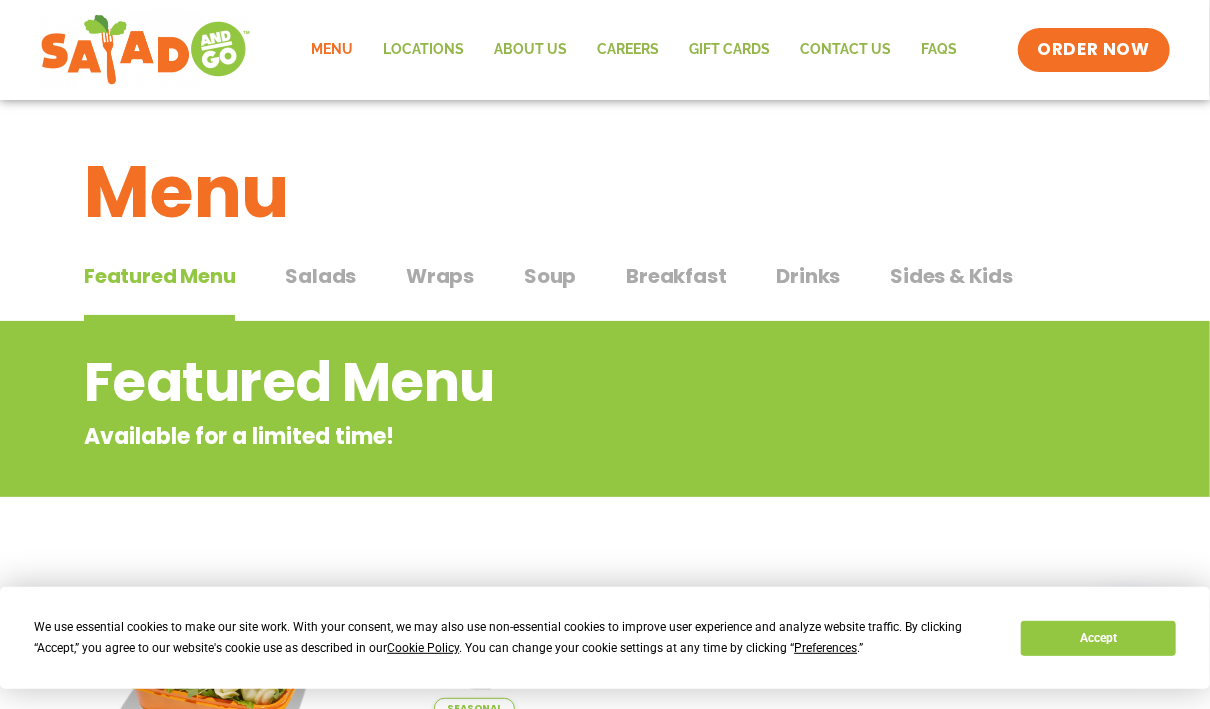 click on "Featured Menu" at bounding box center [159, 276] 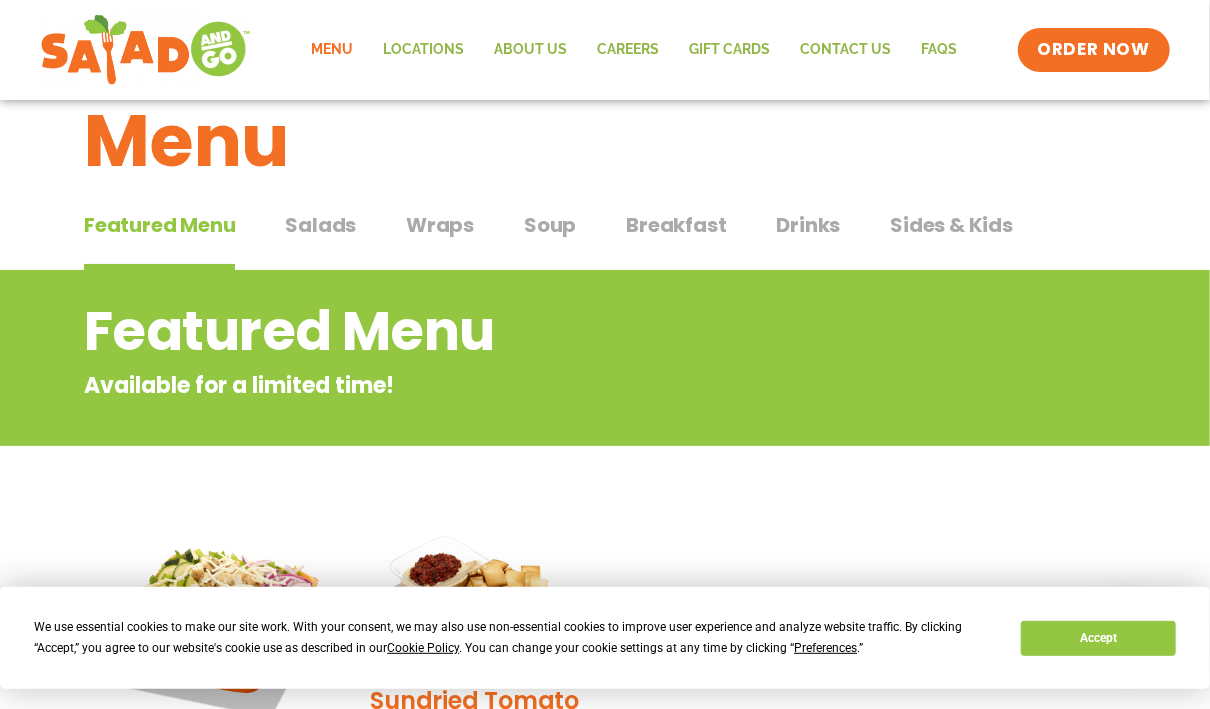 scroll, scrollTop: 0, scrollLeft: 0, axis: both 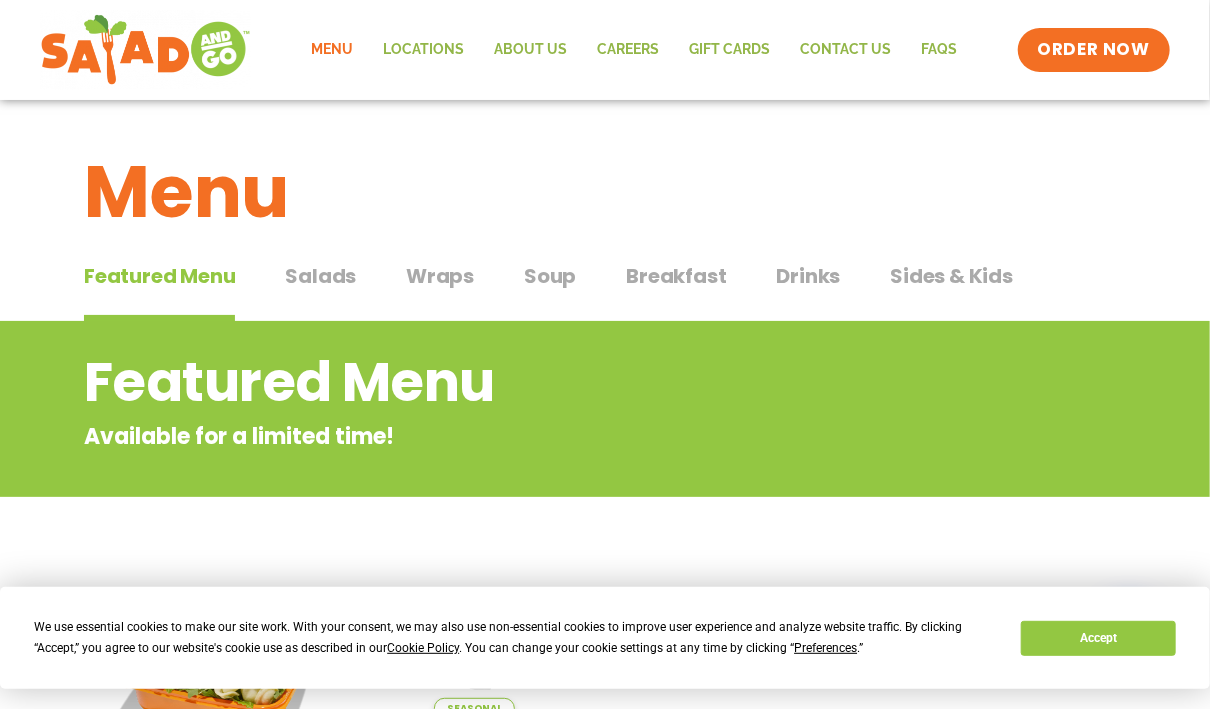 click on "Salads" at bounding box center (320, 276) 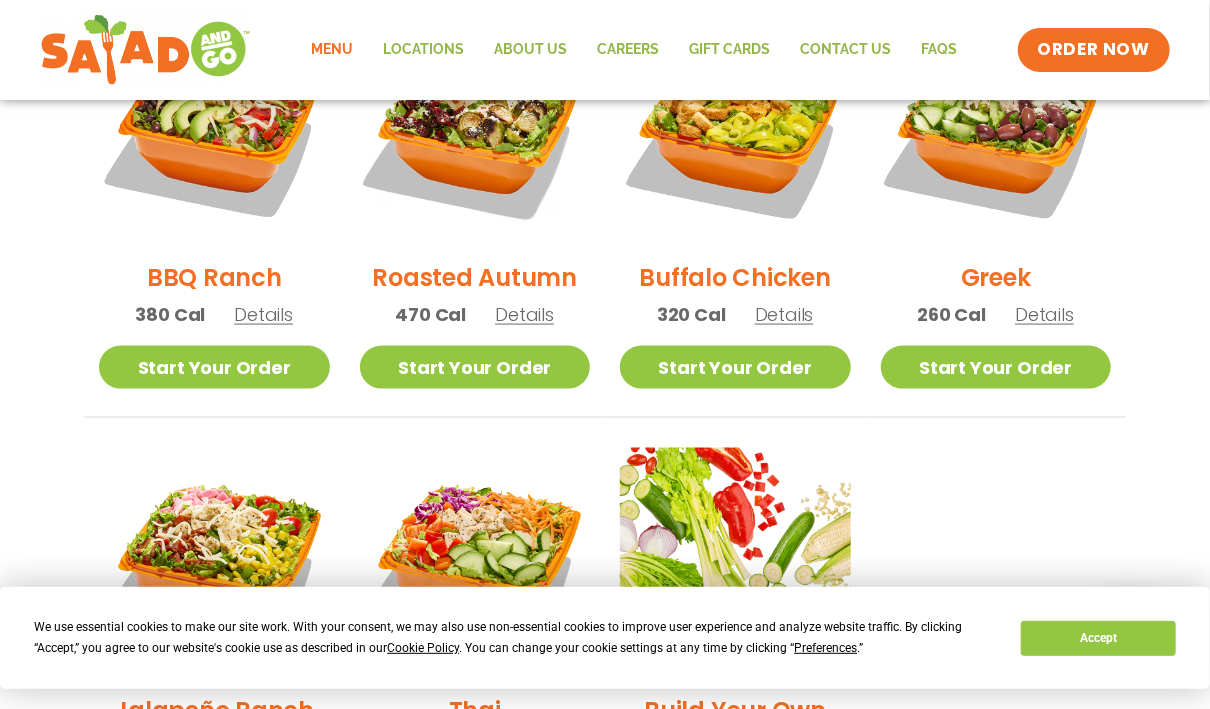 scroll, scrollTop: 1001, scrollLeft: 0, axis: vertical 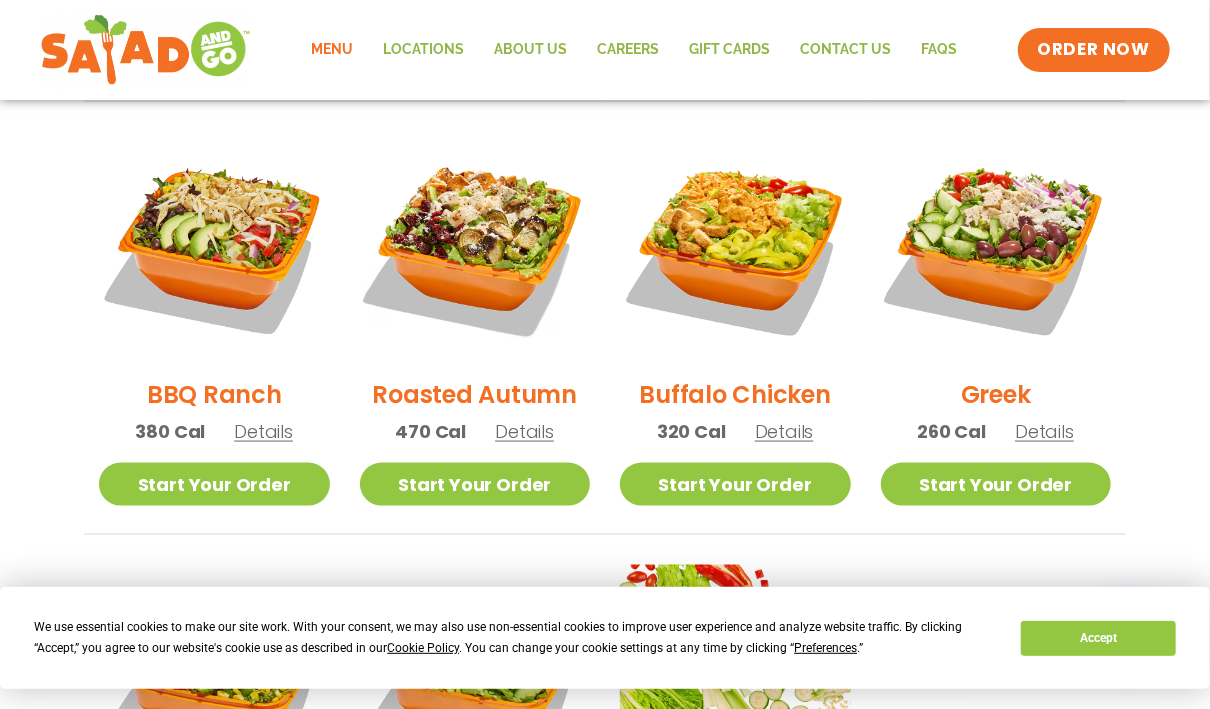 click on "Details" at bounding box center (784, 431) 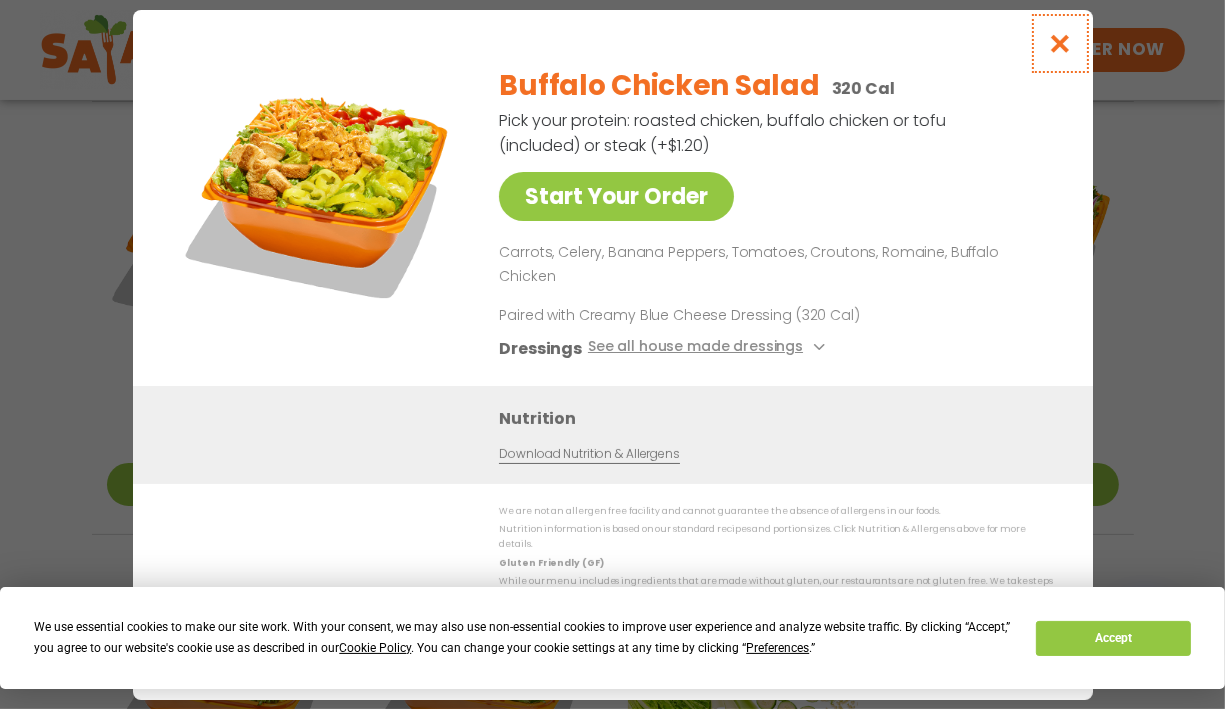 click at bounding box center (1059, 43) 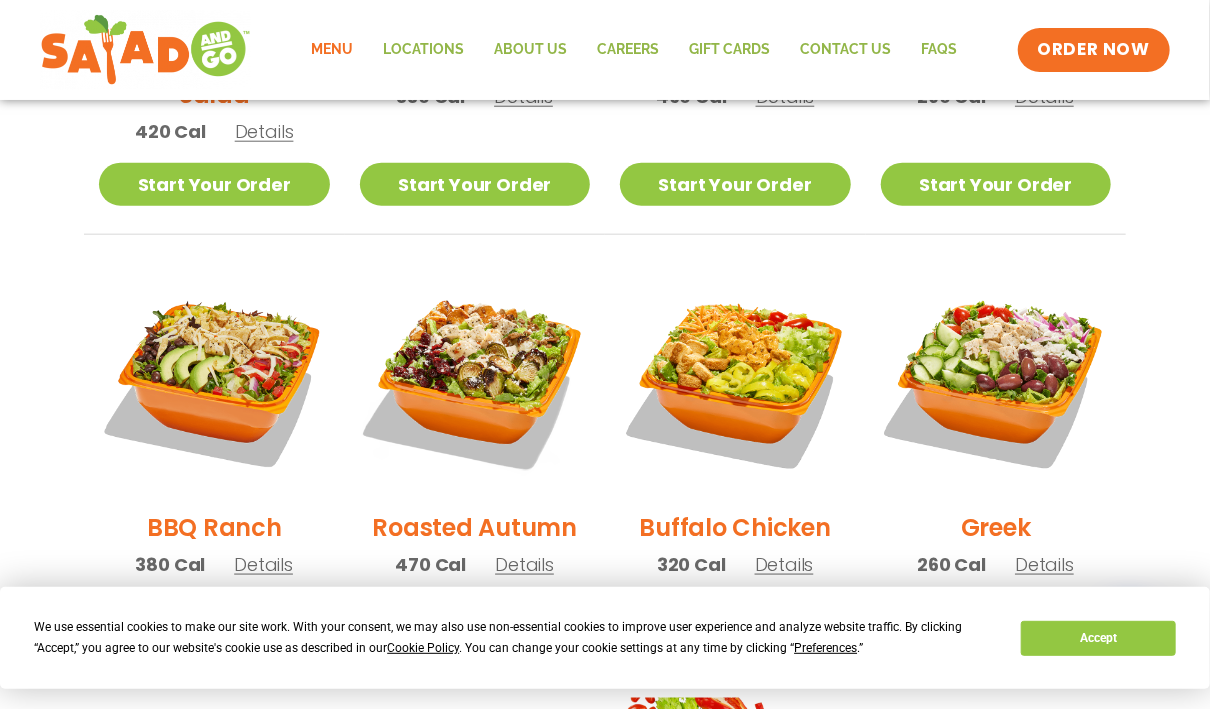 scroll, scrollTop: 814, scrollLeft: 0, axis: vertical 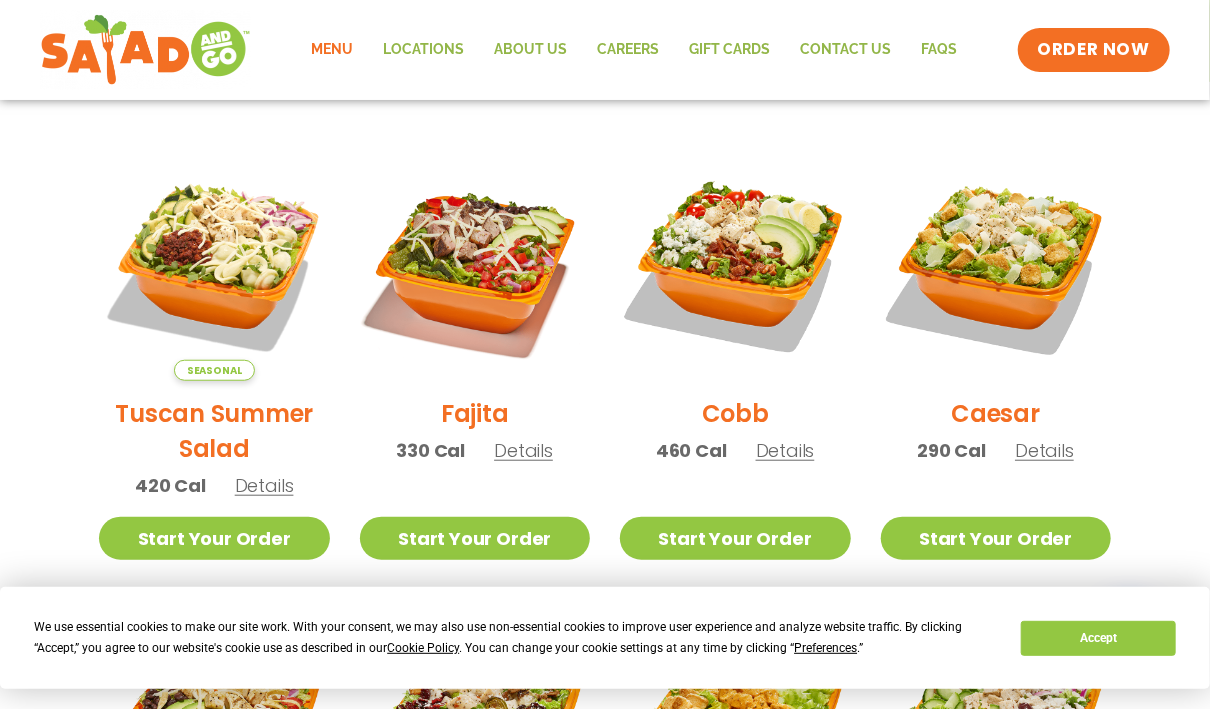 click on "Details" at bounding box center [1044, 450] 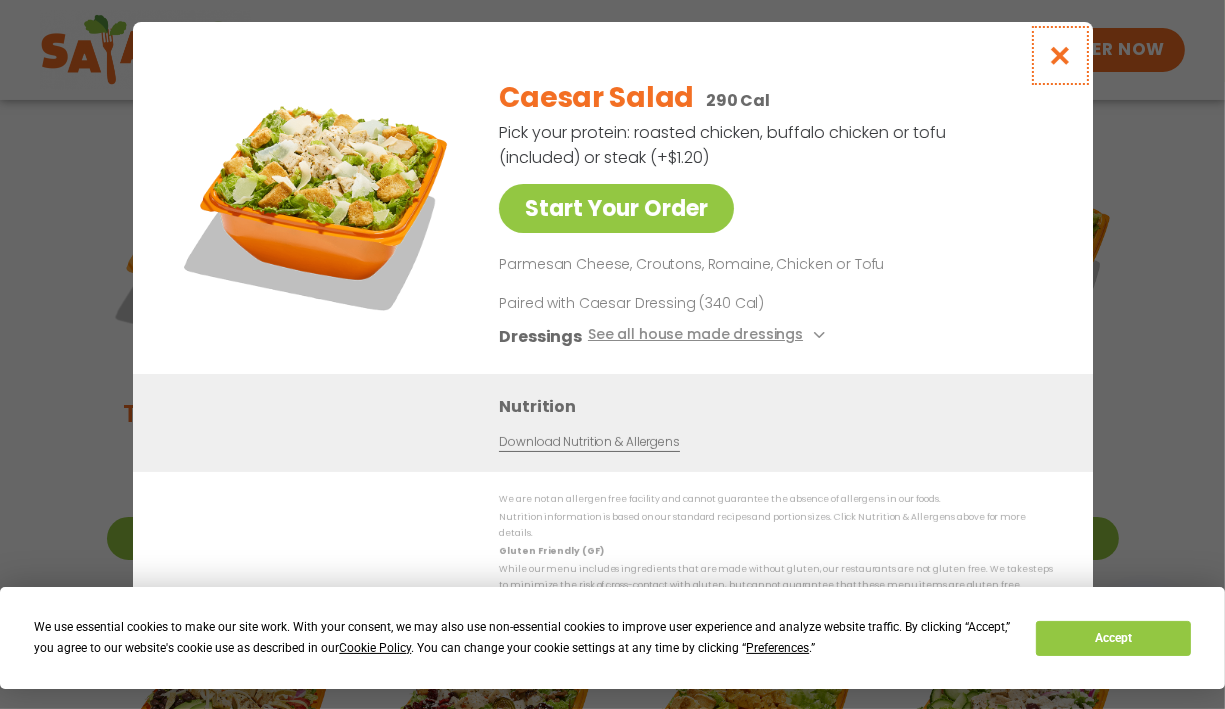 click at bounding box center (1059, 55) 